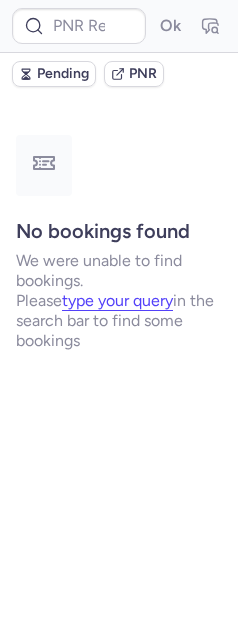 scroll, scrollTop: 0, scrollLeft: 0, axis: both 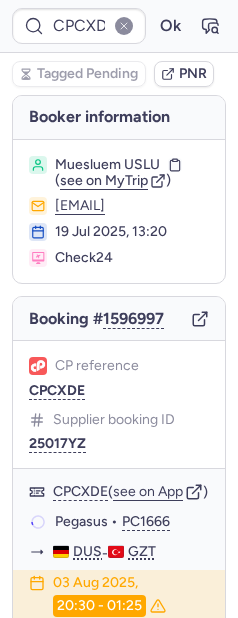 type on "CPKWKM" 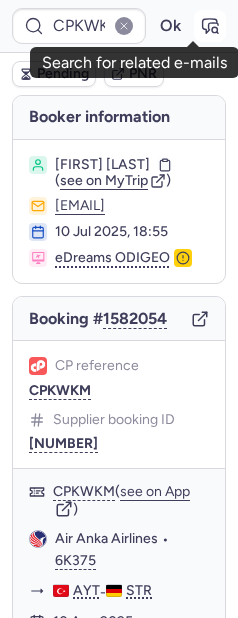click 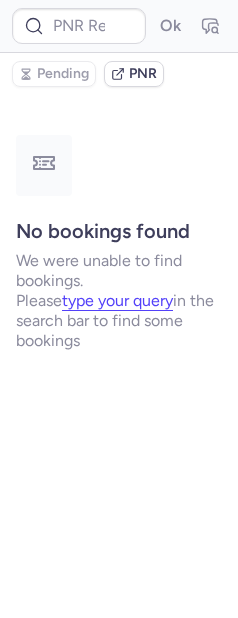 type on "CPKWKM" 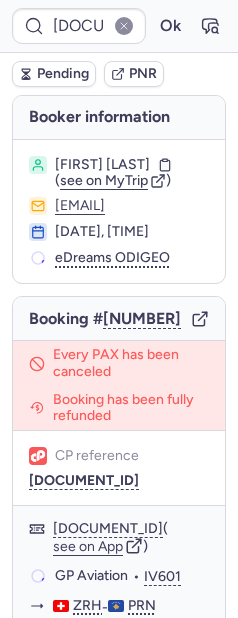 type on "CPAYNW" 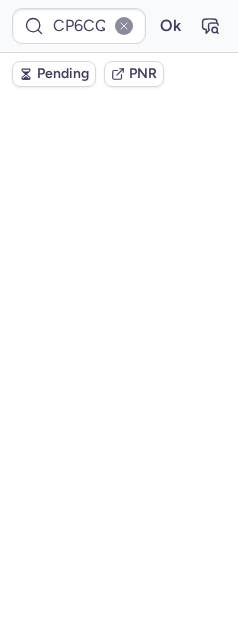 scroll, scrollTop: 0, scrollLeft: 0, axis: both 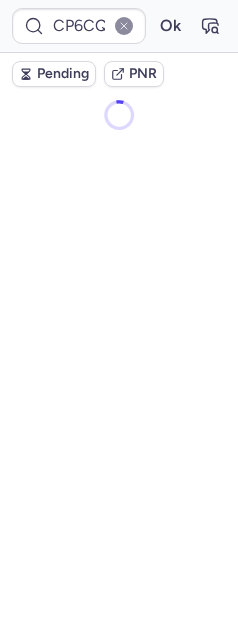 type on "[DOCUMENT_ID]" 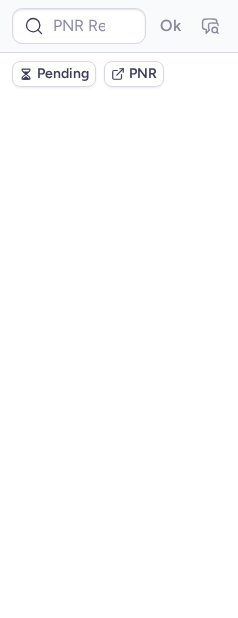 type on "CPCXDE" 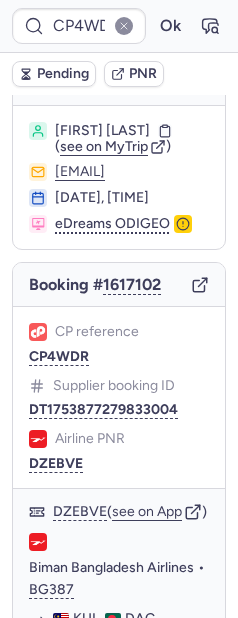 scroll, scrollTop: 220, scrollLeft: 0, axis: vertical 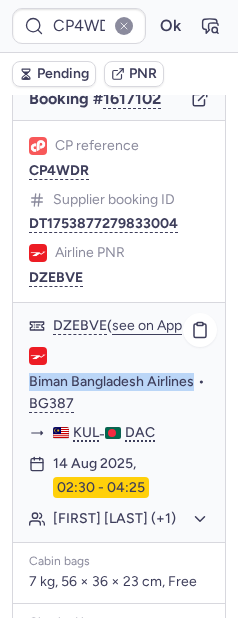 drag, startPoint x: 36, startPoint y: 415, endPoint x: 194, endPoint y: 421, distance: 158.11388 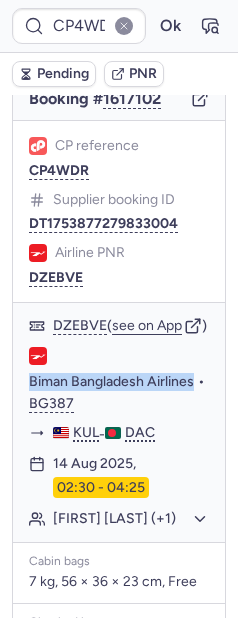 copy on "Biman Bangladesh Airlines" 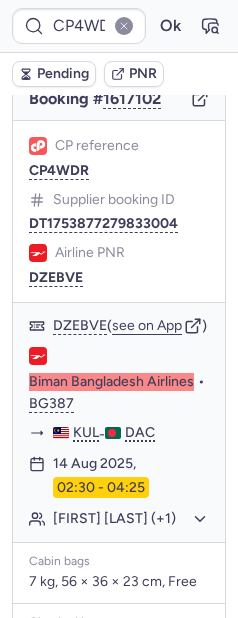 type on "CPOU9H" 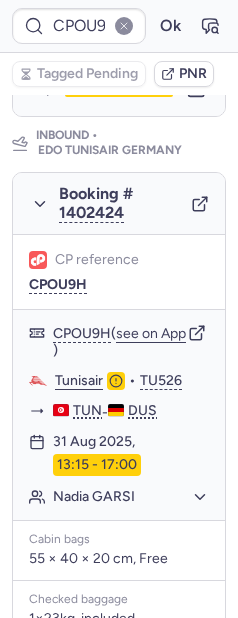 scroll, scrollTop: 1030, scrollLeft: 0, axis: vertical 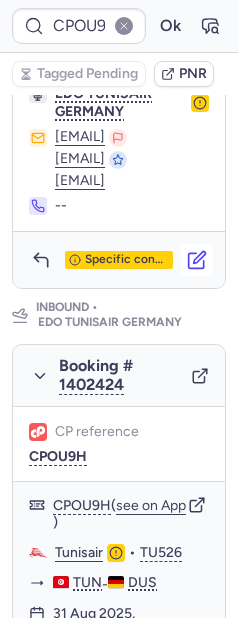 click 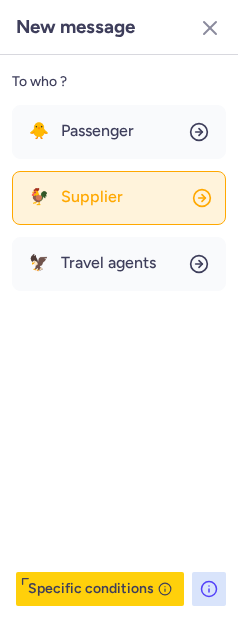 click on "🐓 Supplier" 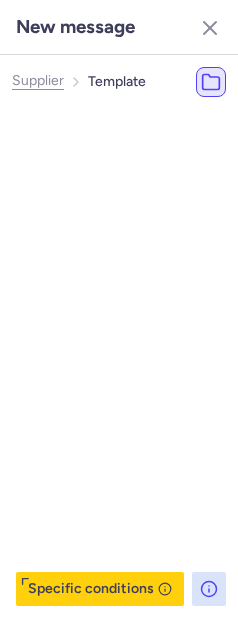 click on "🐓 Supplier" 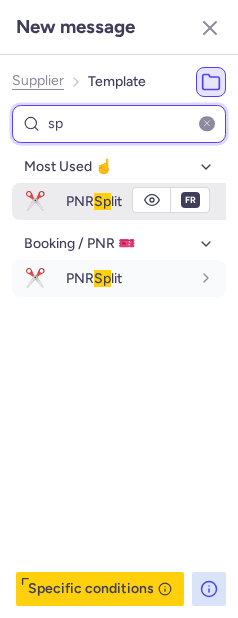 type on "sp" 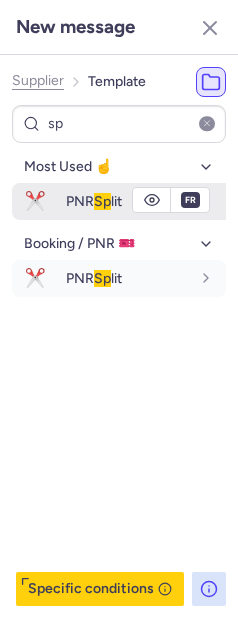 click on "✂️ PNR  Sp lit fr" 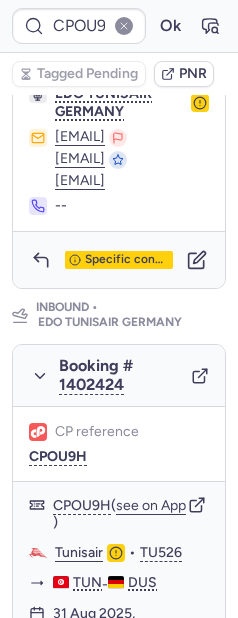 type on "CP4WDR" 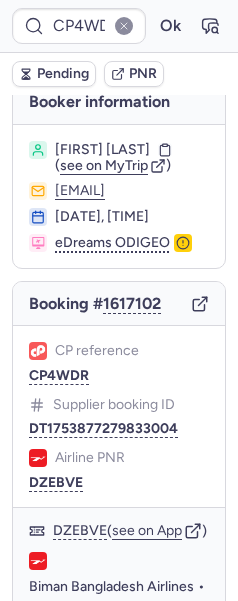 scroll, scrollTop: 38, scrollLeft: 0, axis: vertical 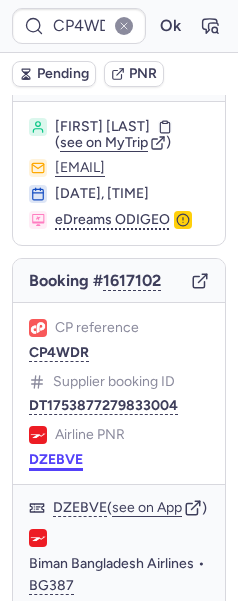 click on "DZEBVE" at bounding box center (56, 460) 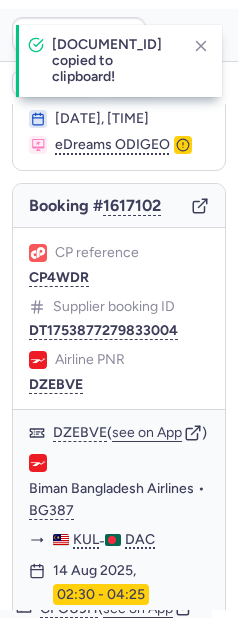 scroll, scrollTop: 460, scrollLeft: 0, axis: vertical 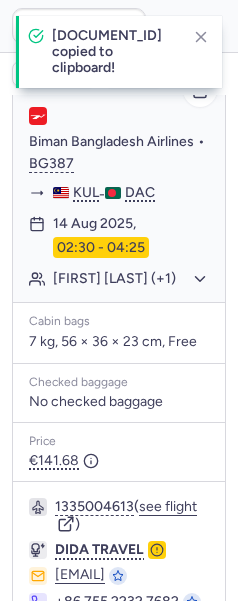 click on "[FIRST] [LAST] (+1)" 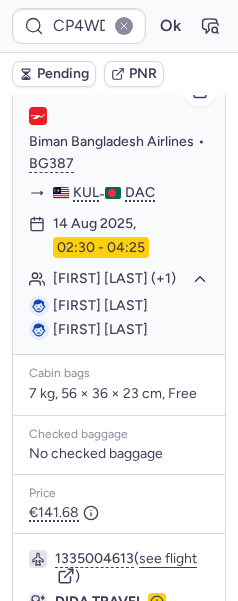 click on "[FIRST] [LAST] [FIRST] [LAST]" 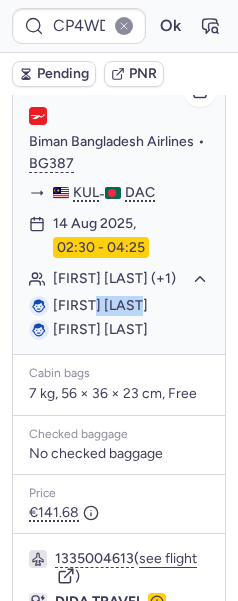 click on "[FIRST] [LAST]" at bounding box center (100, 305) 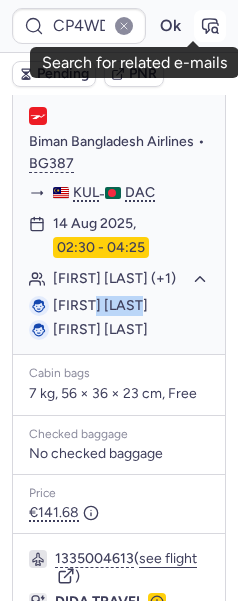 click at bounding box center (210, 26) 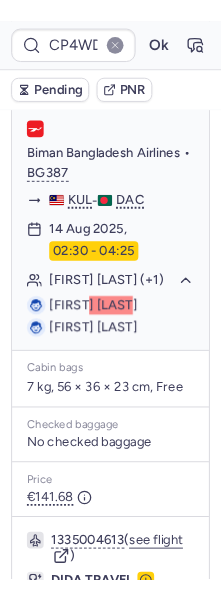 scroll, scrollTop: 721, scrollLeft: 0, axis: vertical 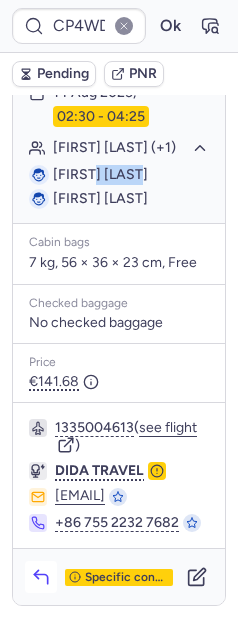 click 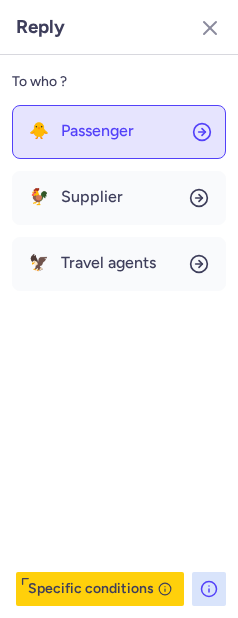 click on "Passenger" at bounding box center (97, 131) 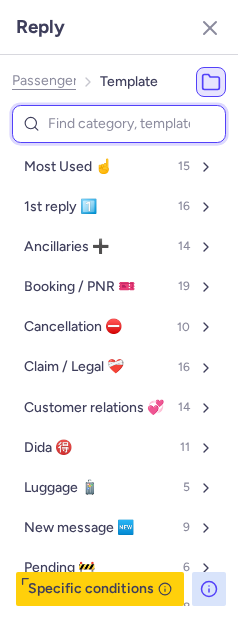 type on "r" 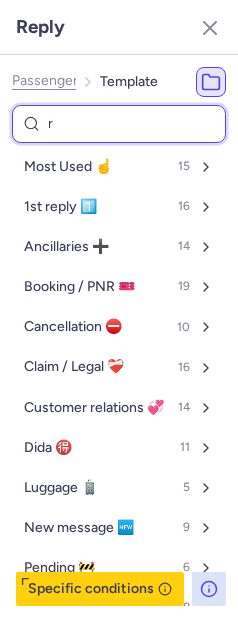 select on "en" 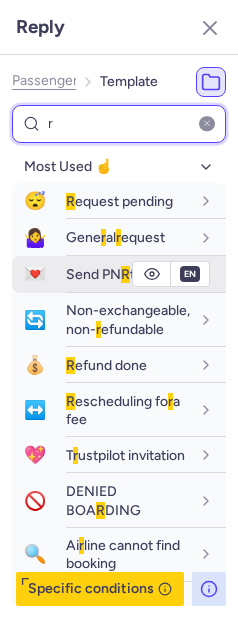 type on "r" 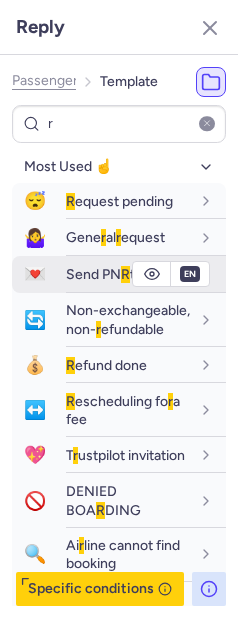 click on "Send PN R  to Pax" at bounding box center (146, 274) 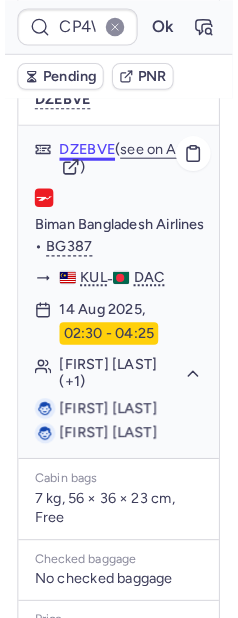 scroll, scrollTop: 386, scrollLeft: 0, axis: vertical 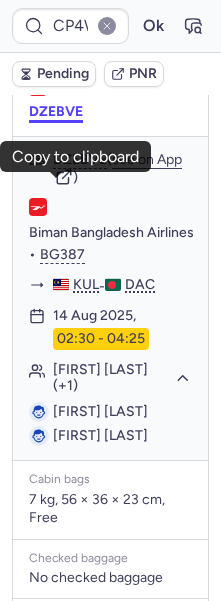click on "DZEBVE" at bounding box center (56, 112) 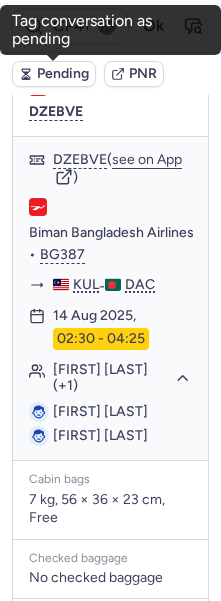 click on "Pending" at bounding box center (54, 74) 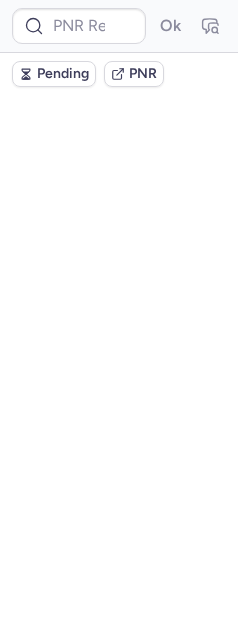 scroll, scrollTop: 0, scrollLeft: 0, axis: both 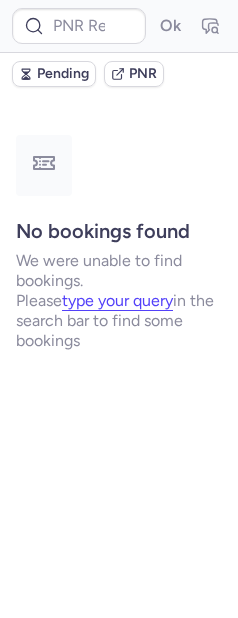 type on "CP4WDR" 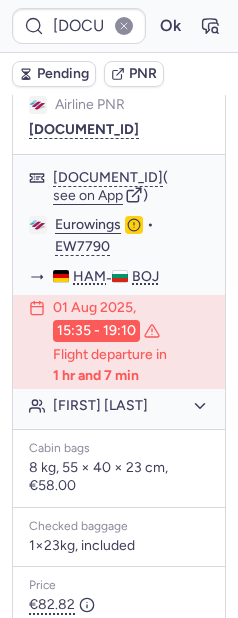 scroll, scrollTop: 721, scrollLeft: 0, axis: vertical 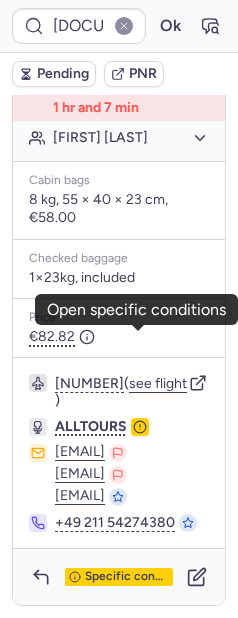 click 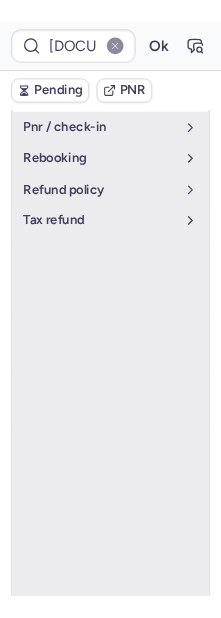 scroll, scrollTop: 274, scrollLeft: 0, axis: vertical 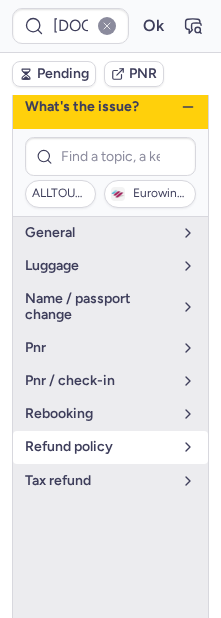 click on "refund policy" at bounding box center (98, 447) 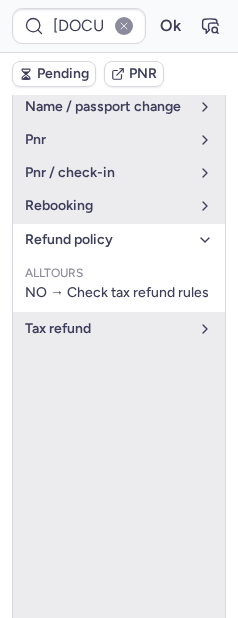 scroll, scrollTop: 523, scrollLeft: 0, axis: vertical 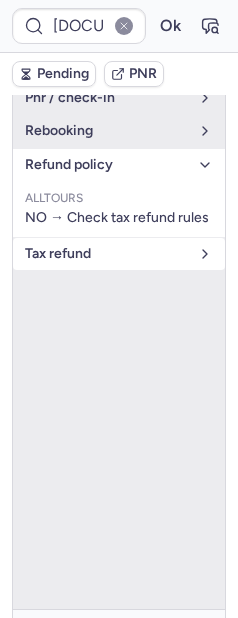 click on "tax refund" at bounding box center [107, 254] 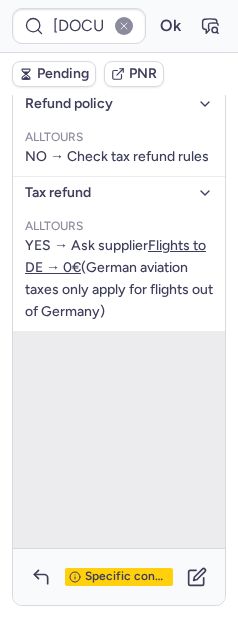 scroll, scrollTop: 721, scrollLeft: 0, axis: vertical 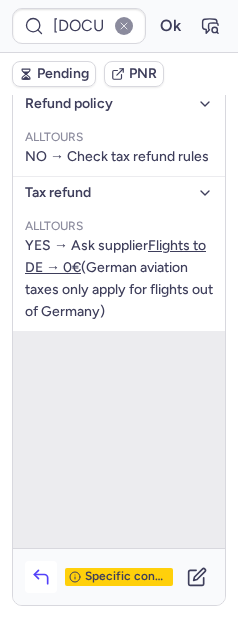 click 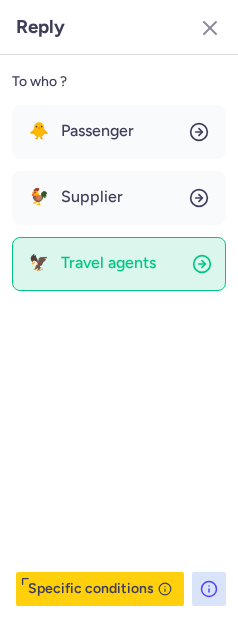 click on "Travel agents" at bounding box center (108, 263) 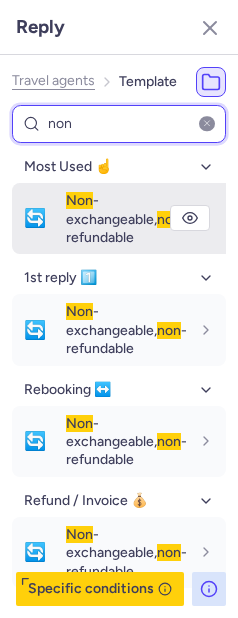 type on "non" 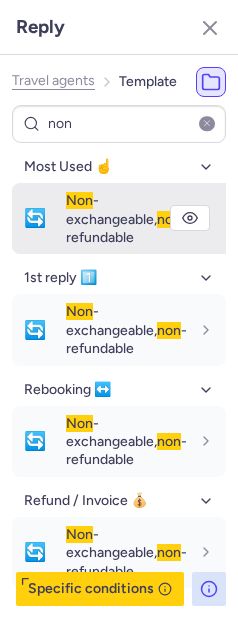 click on "Non -exchangeable,  non -refundable" at bounding box center [126, 219] 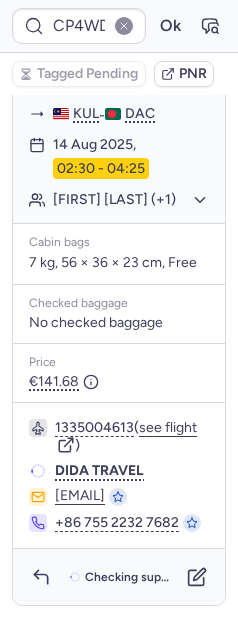 scroll, scrollTop: 649, scrollLeft: 0, axis: vertical 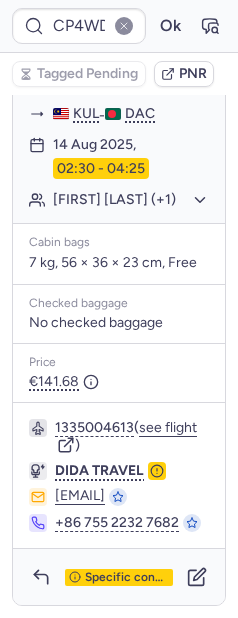 type on "CPW4C3" 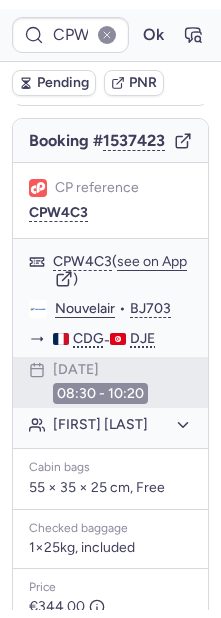 scroll, scrollTop: 0, scrollLeft: 0, axis: both 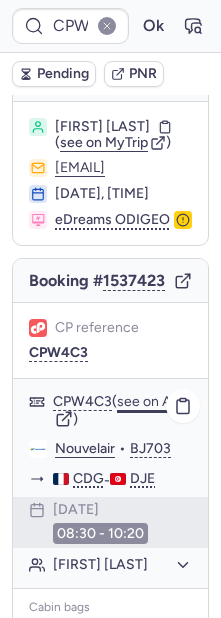 click on "see on App" 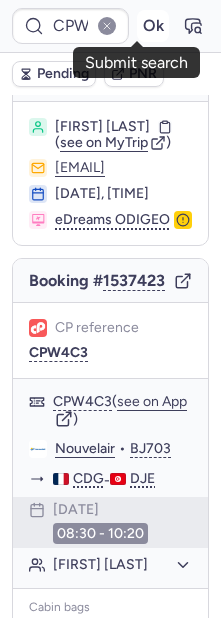 click on "Ok" at bounding box center [153, 26] 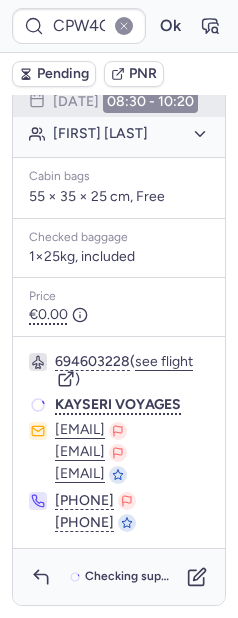 scroll, scrollTop: 662, scrollLeft: 0, axis: vertical 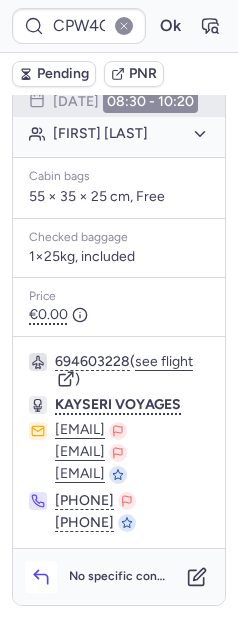 click 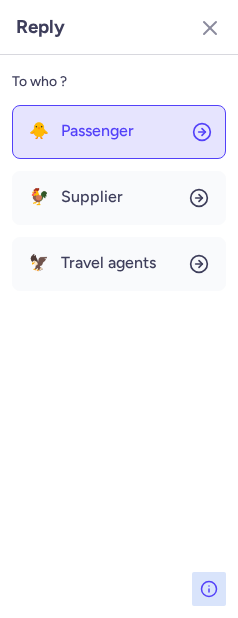 click on "🐥 Passenger" 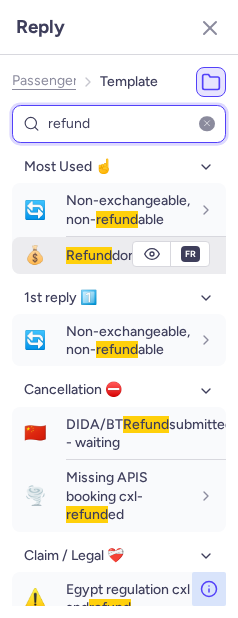 type on "refund" 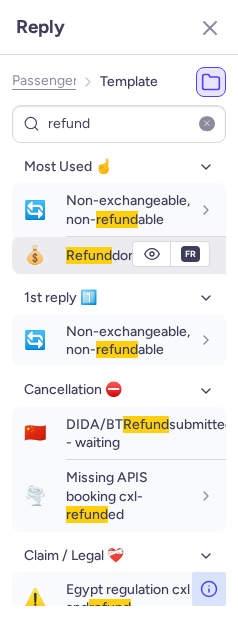 click on "💰 Refund  done" at bounding box center [119, 255] 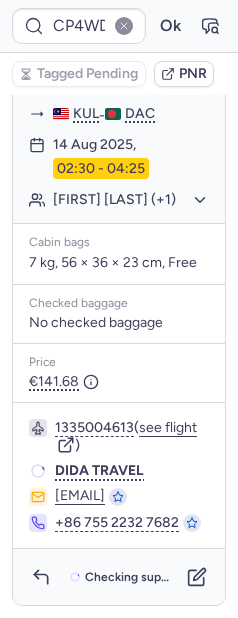 scroll, scrollTop: 649, scrollLeft: 0, axis: vertical 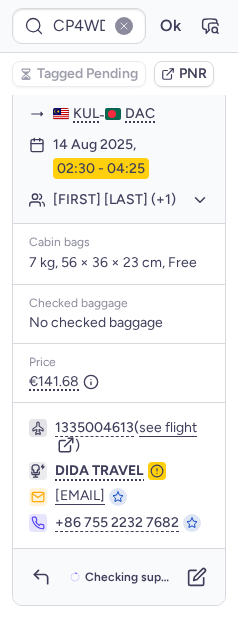 type on "CPYXXP" 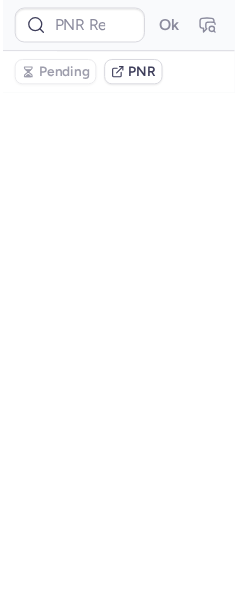 scroll, scrollTop: 0, scrollLeft: 0, axis: both 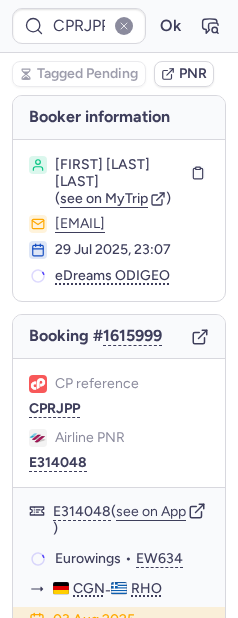 type on "CPYXXP" 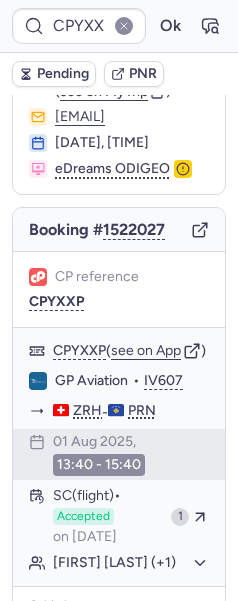 scroll, scrollTop: 212, scrollLeft: 0, axis: vertical 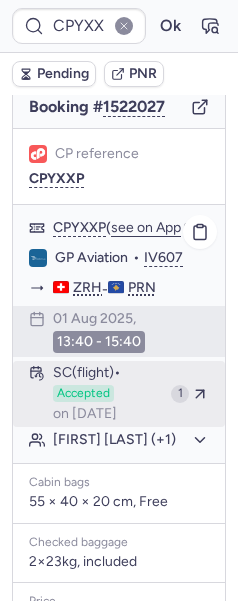 click on "Accepted" at bounding box center (83, 394) 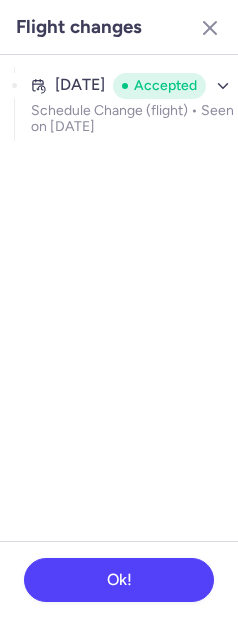 click on "[DATE] Accepted Schedule Change (flight) •  Seen on [DATE]" 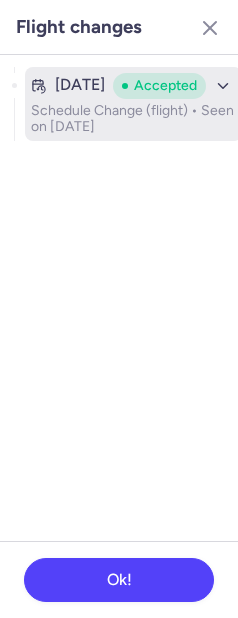 click on "Schedule Change (flight) •  Seen on [DATE]" at bounding box center [133, 119] 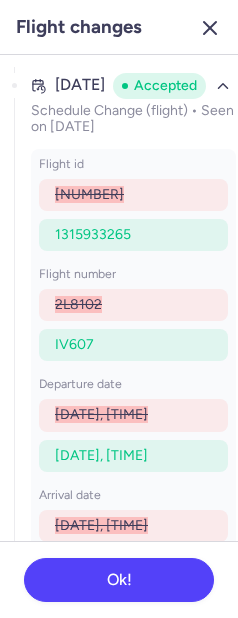 click 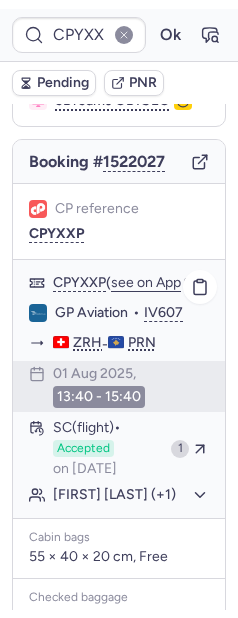 scroll, scrollTop: 77, scrollLeft: 0, axis: vertical 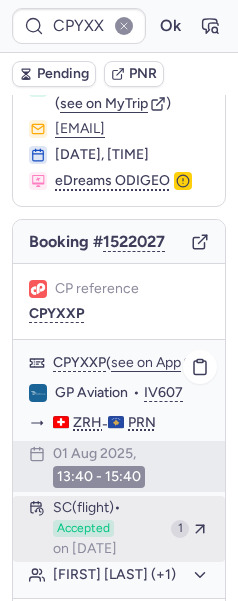 click on "Accepted" at bounding box center [83, 529] 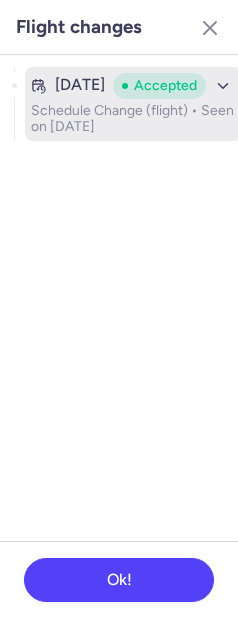 click on "[DATE]" at bounding box center (80, 85) 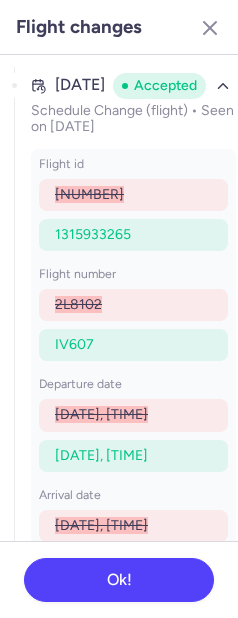 scroll, scrollTop: 175, scrollLeft: 0, axis: vertical 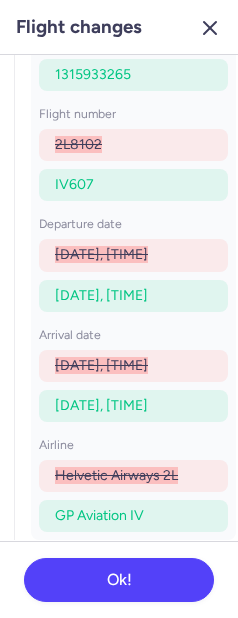 click 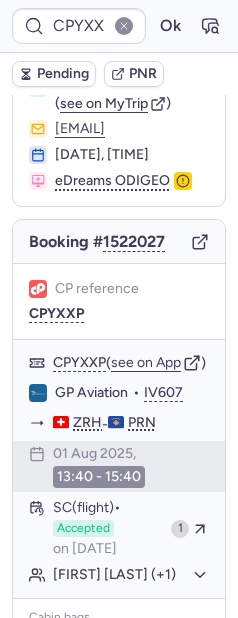 click on "Flight changes [DATE] Accepted Schedule Change (flight) •  Seen on [DATE] flight id [NUMBER] [NUMBER] flight number 2L8102 IV607 departure date [DATE], [TIME] [DATE], [TIME] arrival date [DATE], [TIME] [DATE], [TIME] airline Helvetic Airways 2L GP Aviation IV  Ok!" at bounding box center [119, 309] 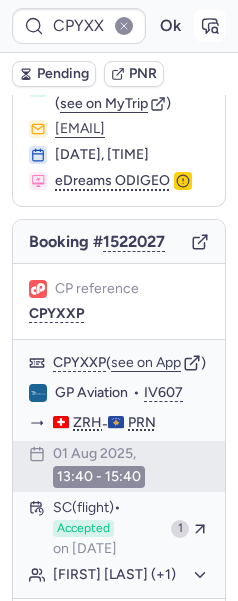 click 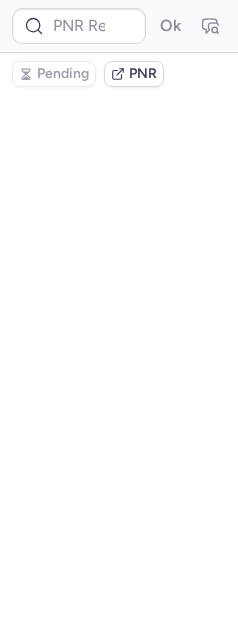 scroll, scrollTop: 0, scrollLeft: 0, axis: both 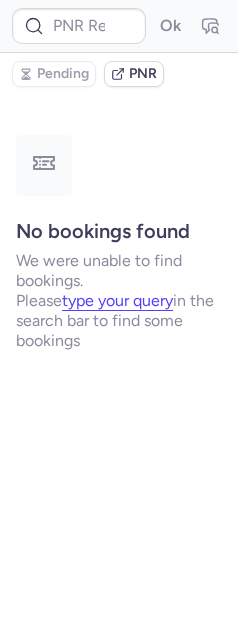 type on "CPYXXP" 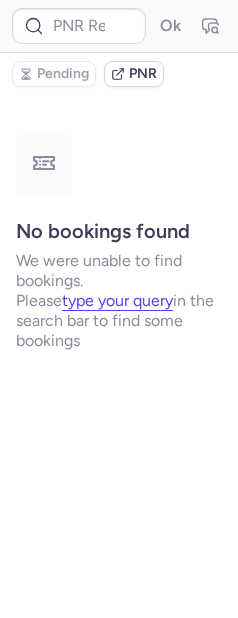 type on "CPYXXP" 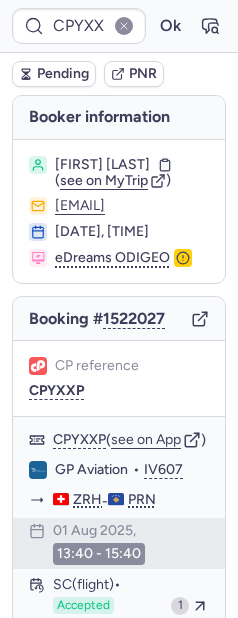type on "CPK7YM" 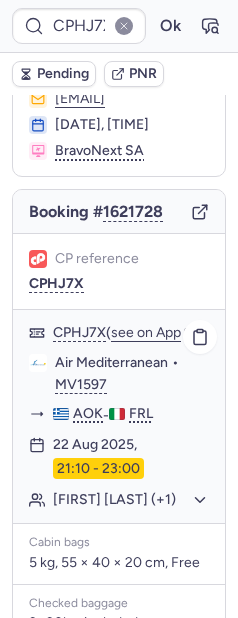 scroll, scrollTop: 0, scrollLeft: 0, axis: both 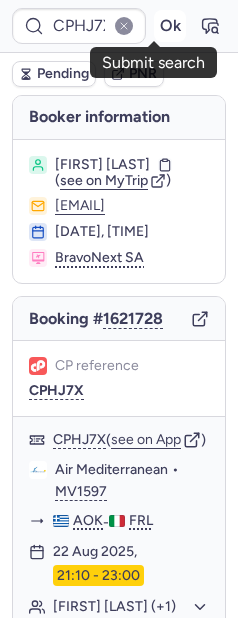 click on "Ok" at bounding box center (170, 26) 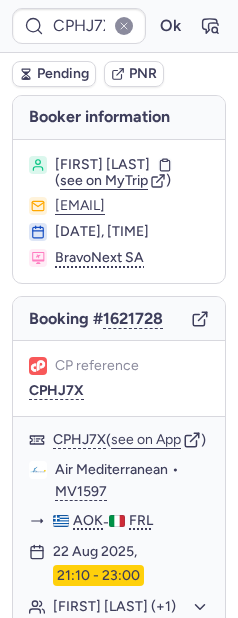 type on "CPYXXP" 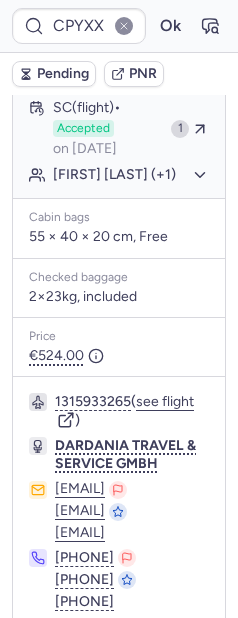 scroll, scrollTop: 612, scrollLeft: 0, axis: vertical 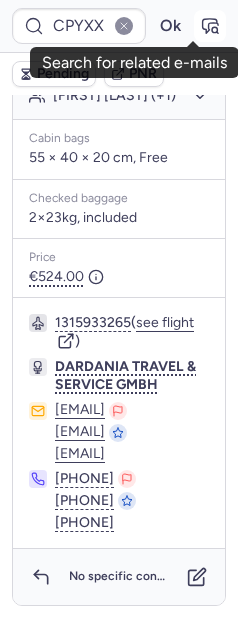 click 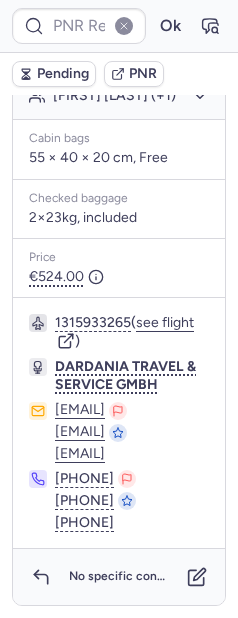 type on "CPYXXP" 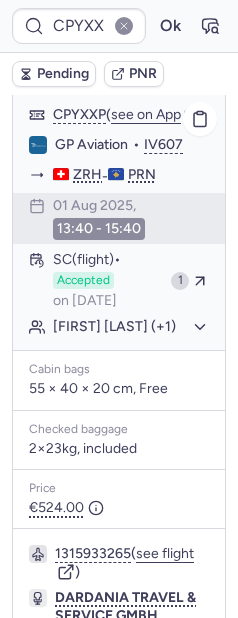 scroll, scrollTop: 612, scrollLeft: 0, axis: vertical 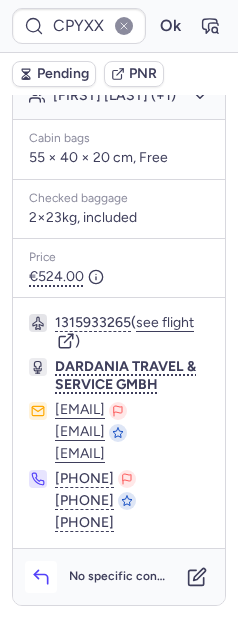 click 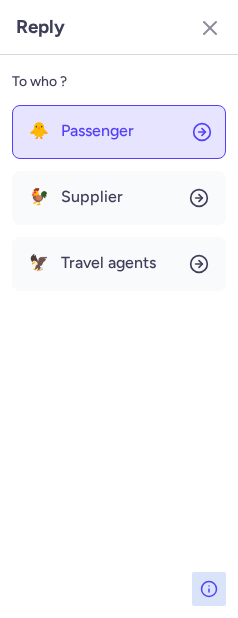 click on "🐥 Passenger" 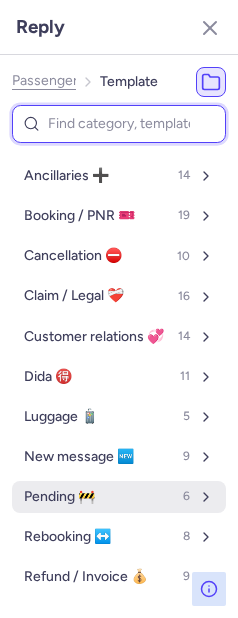 scroll, scrollTop: 156, scrollLeft: 0, axis: vertical 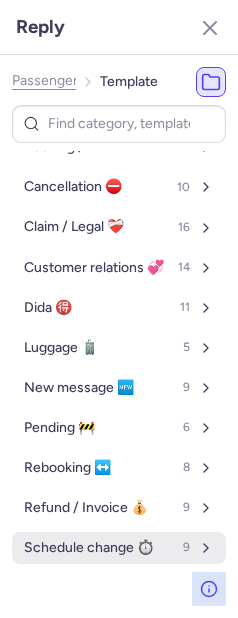 click on "Schedule change ⏱️" at bounding box center [89, 548] 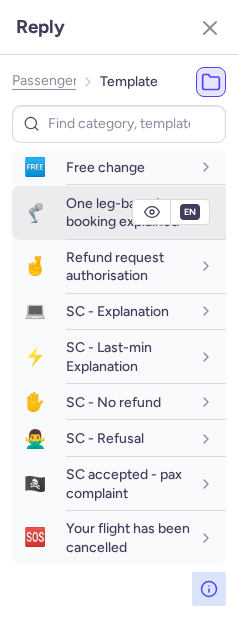 scroll, scrollTop: 587, scrollLeft: 0, axis: vertical 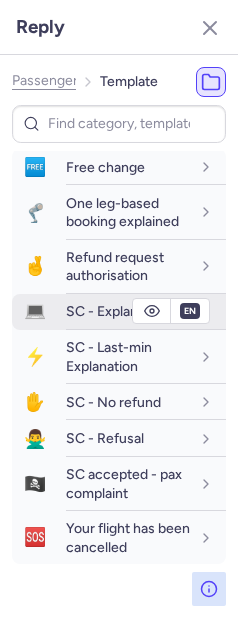 click on "SC - Explanation" at bounding box center (117, 311) 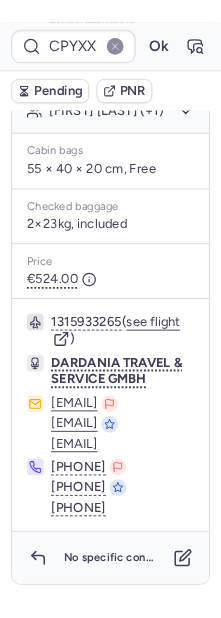 scroll, scrollTop: 240, scrollLeft: 0, axis: vertical 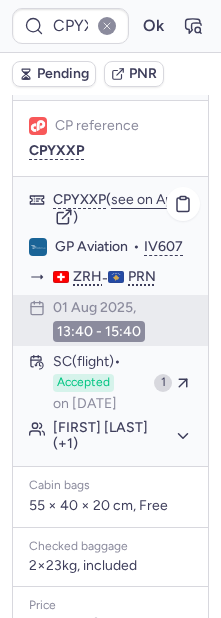click on "[FIRST] [LAST] (+1)" 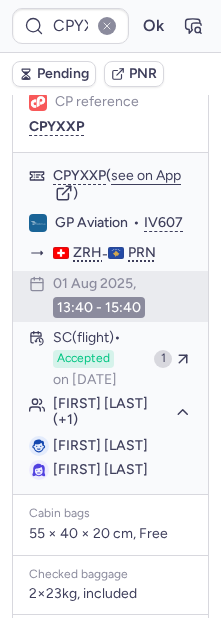 scroll, scrollTop: 0, scrollLeft: 0, axis: both 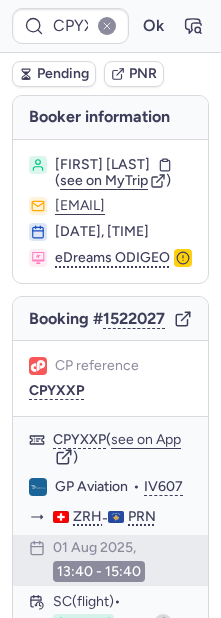 drag, startPoint x: 51, startPoint y: 192, endPoint x: 152, endPoint y: 206, distance: 101.96568 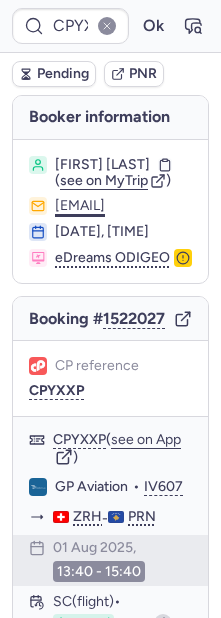 copy on "[EMAIL]" 